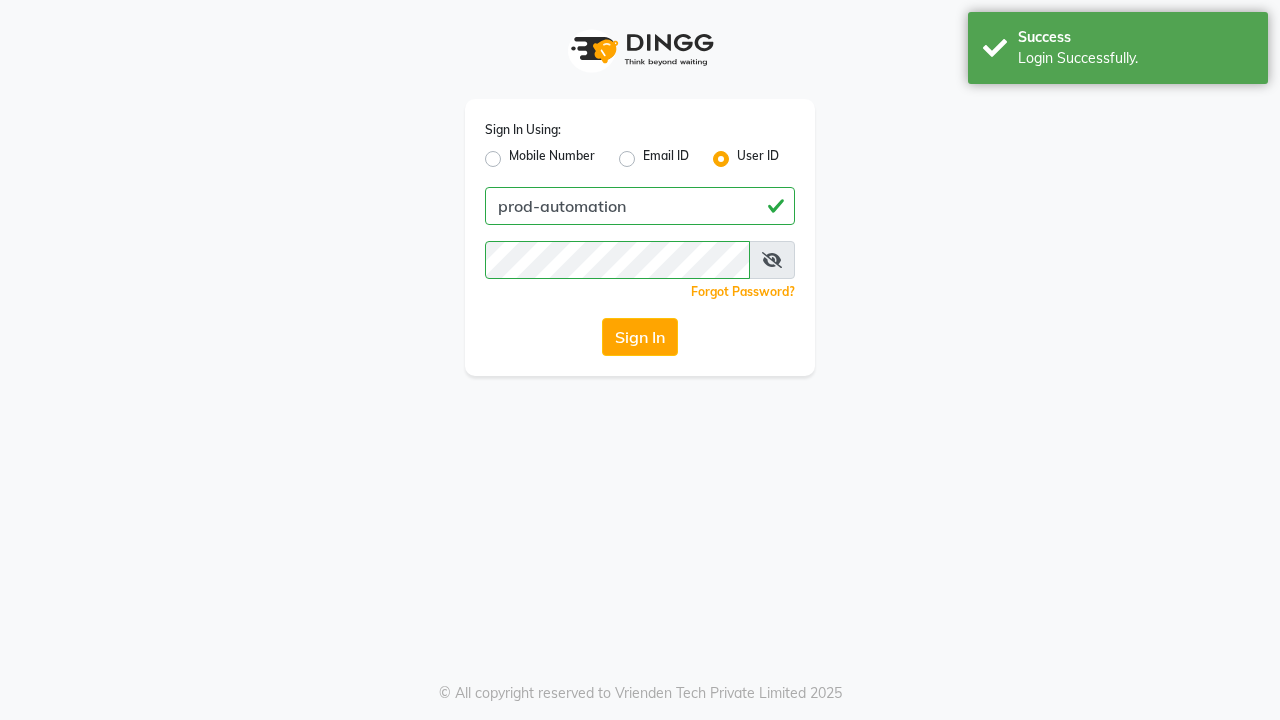 scroll, scrollTop: 0, scrollLeft: 0, axis: both 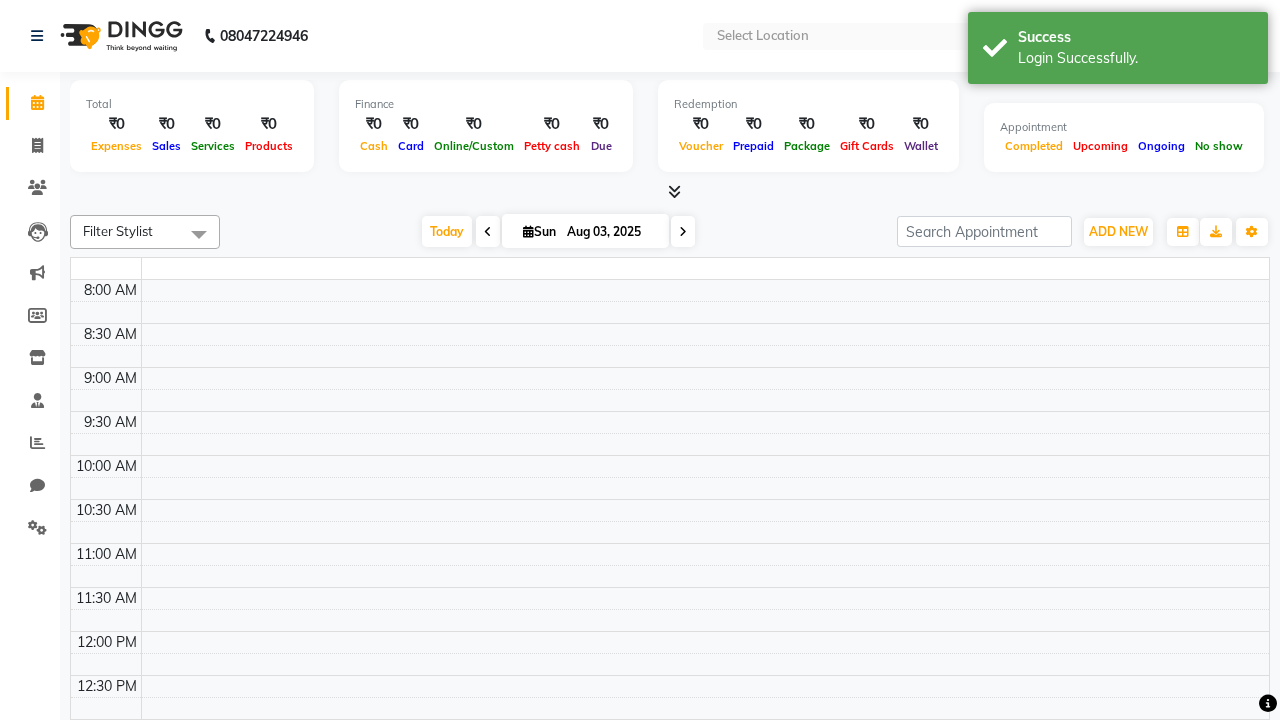 select on "en" 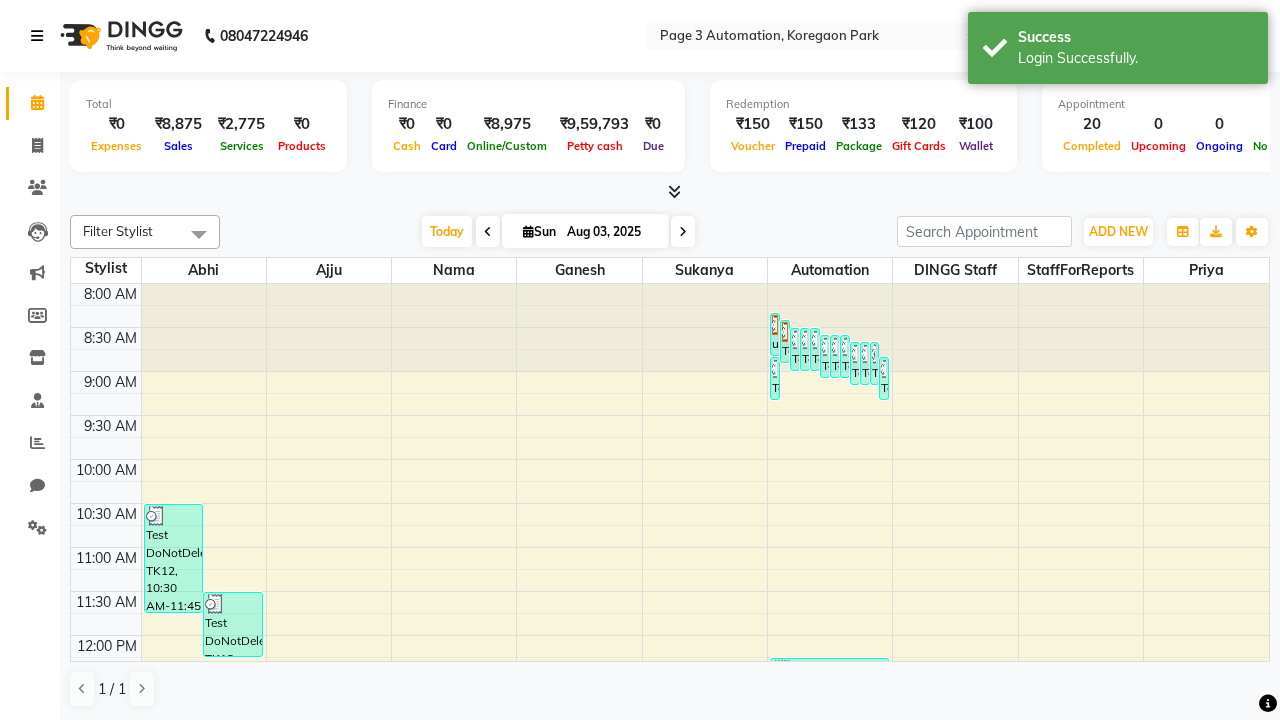 click at bounding box center [37, 36] 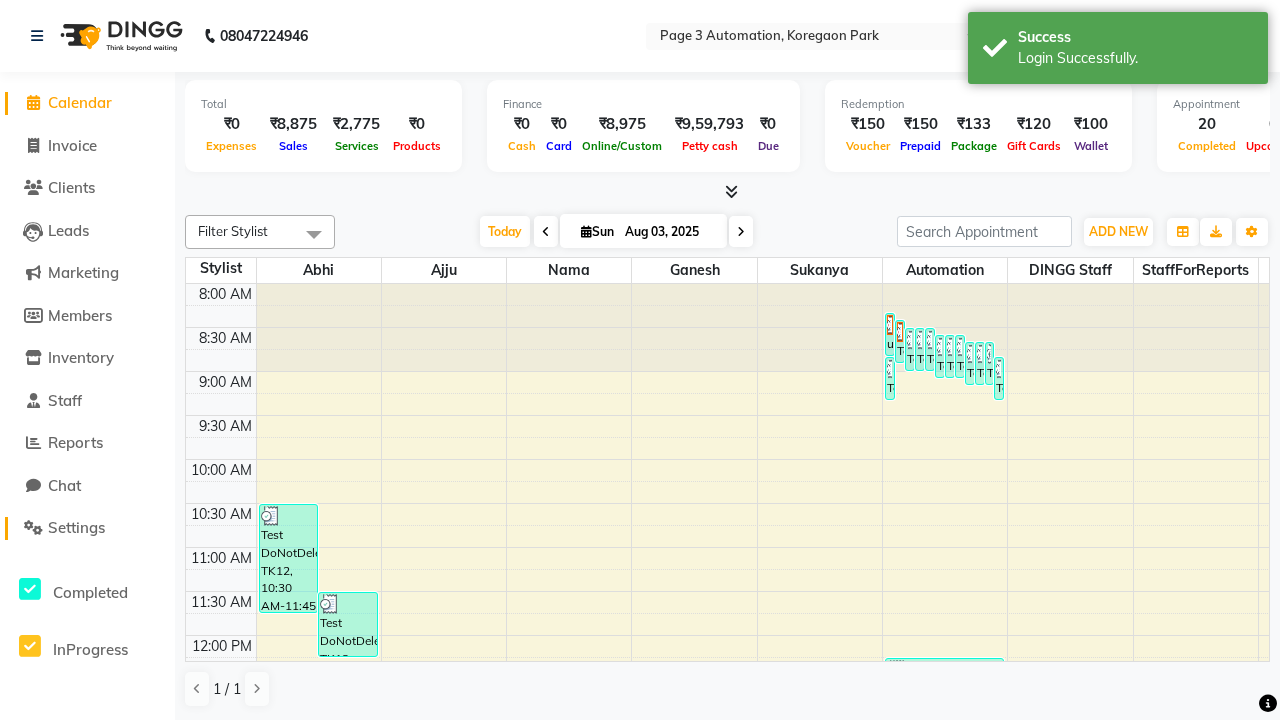click on "Settings" 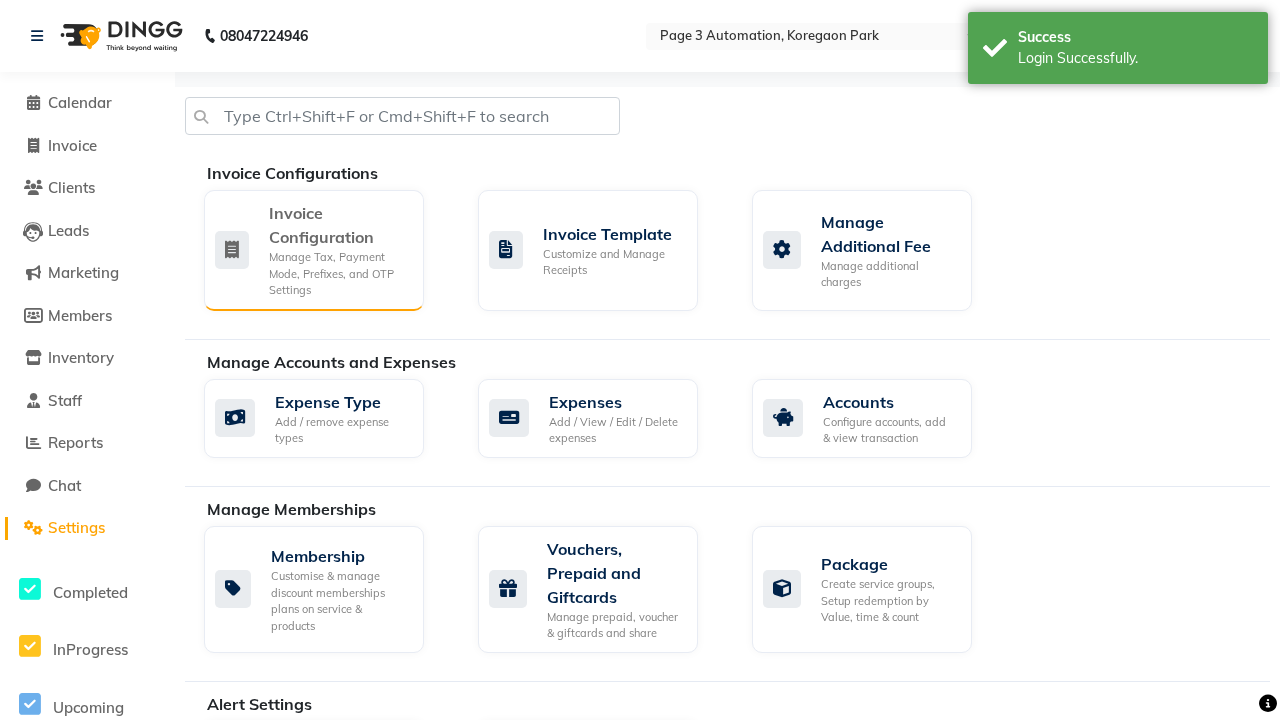 click on "Manage Tax, Payment Mode, Prefixes, and OTP Settings" 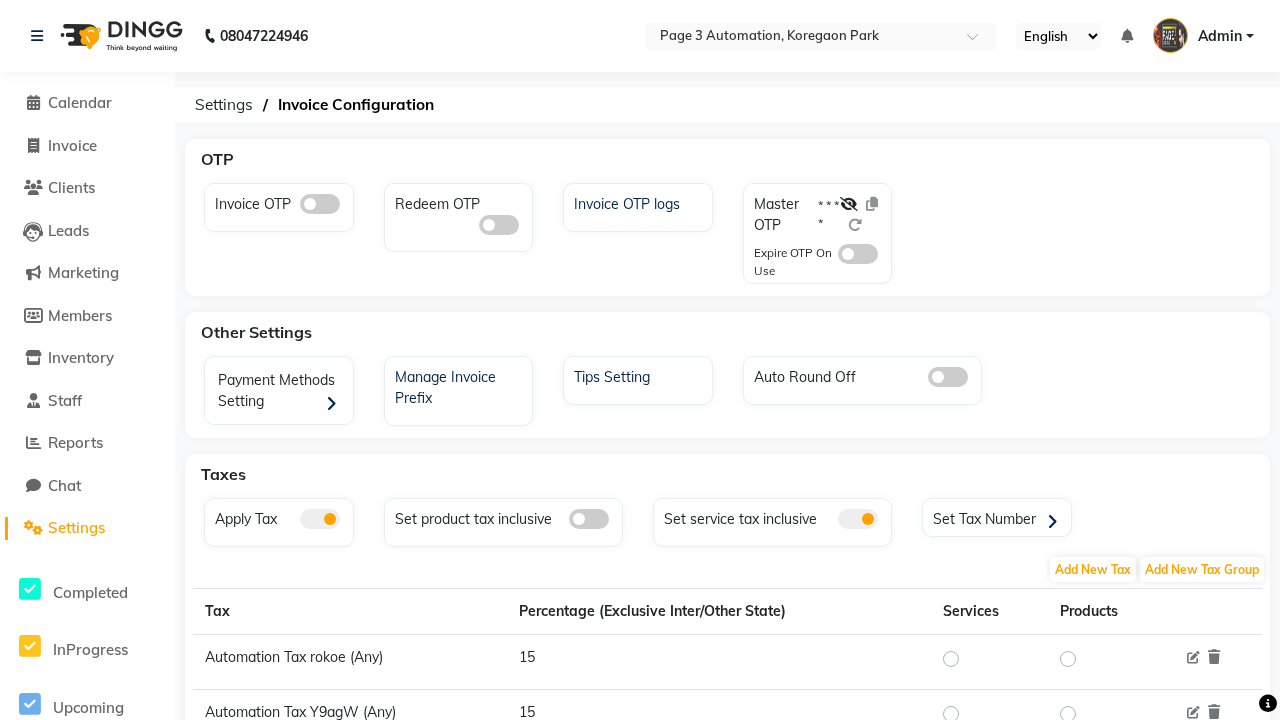 click 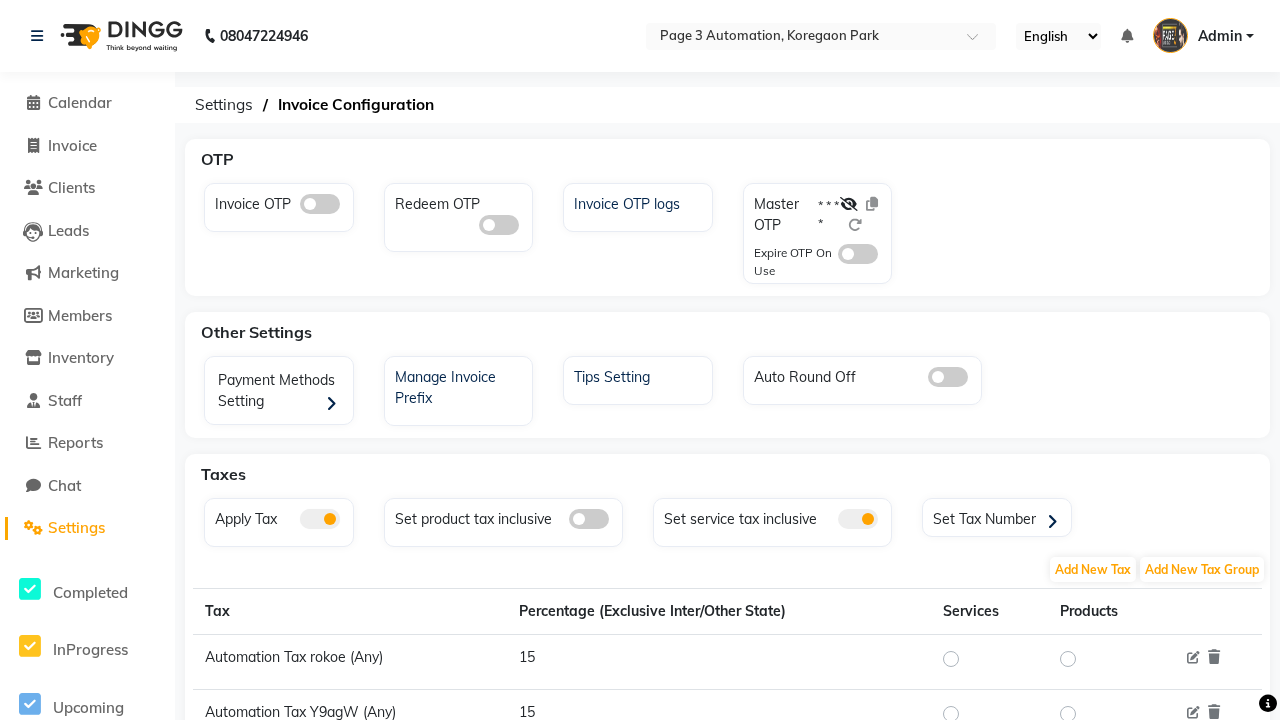 click 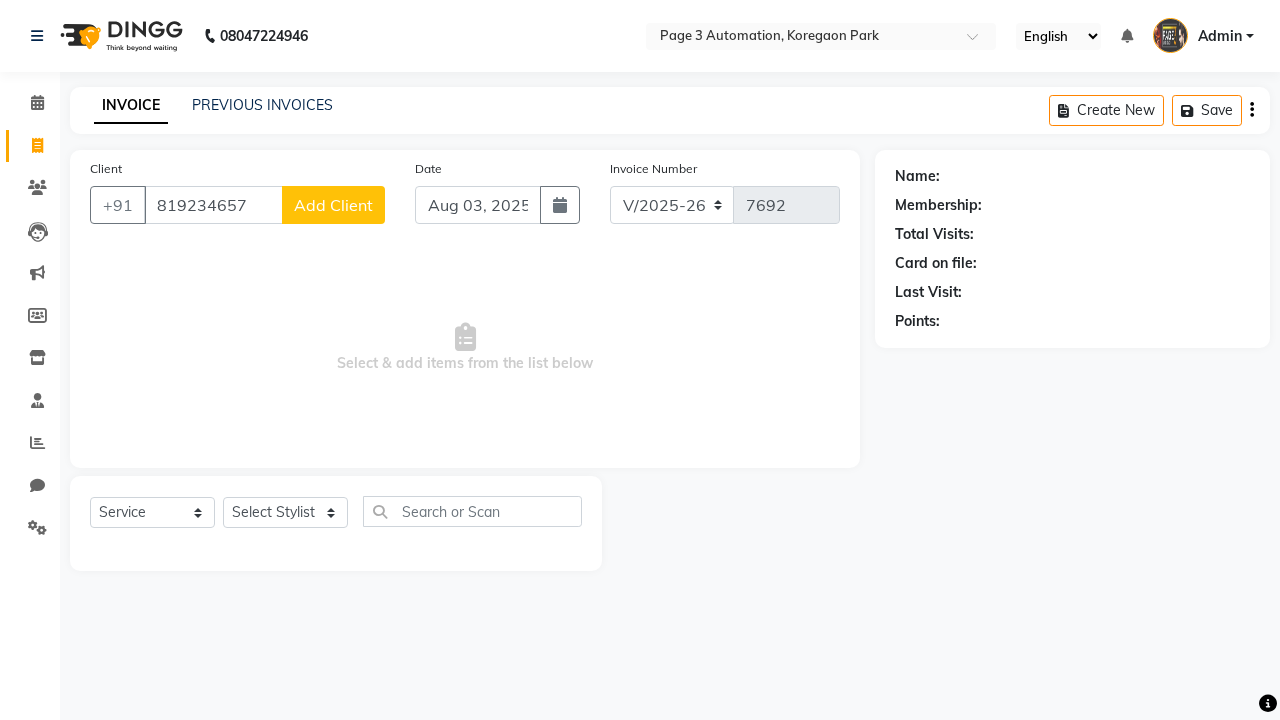 select on "2774" 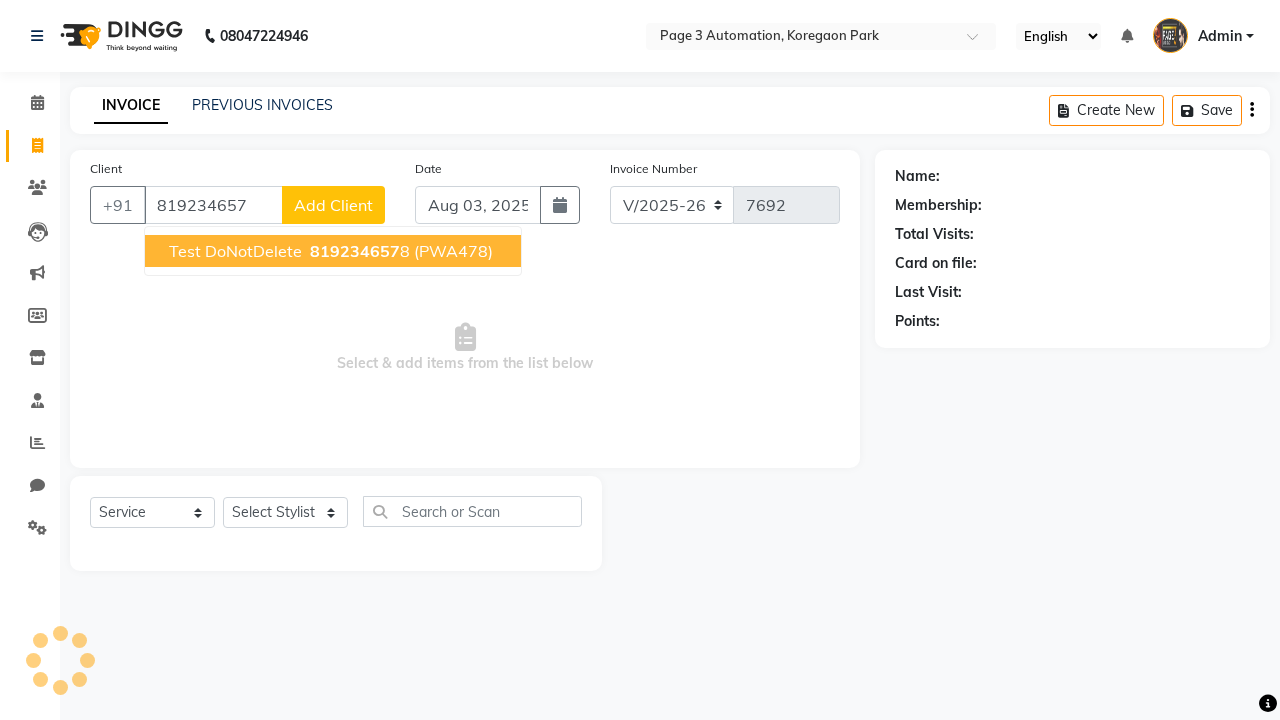 scroll, scrollTop: 0, scrollLeft: 0, axis: both 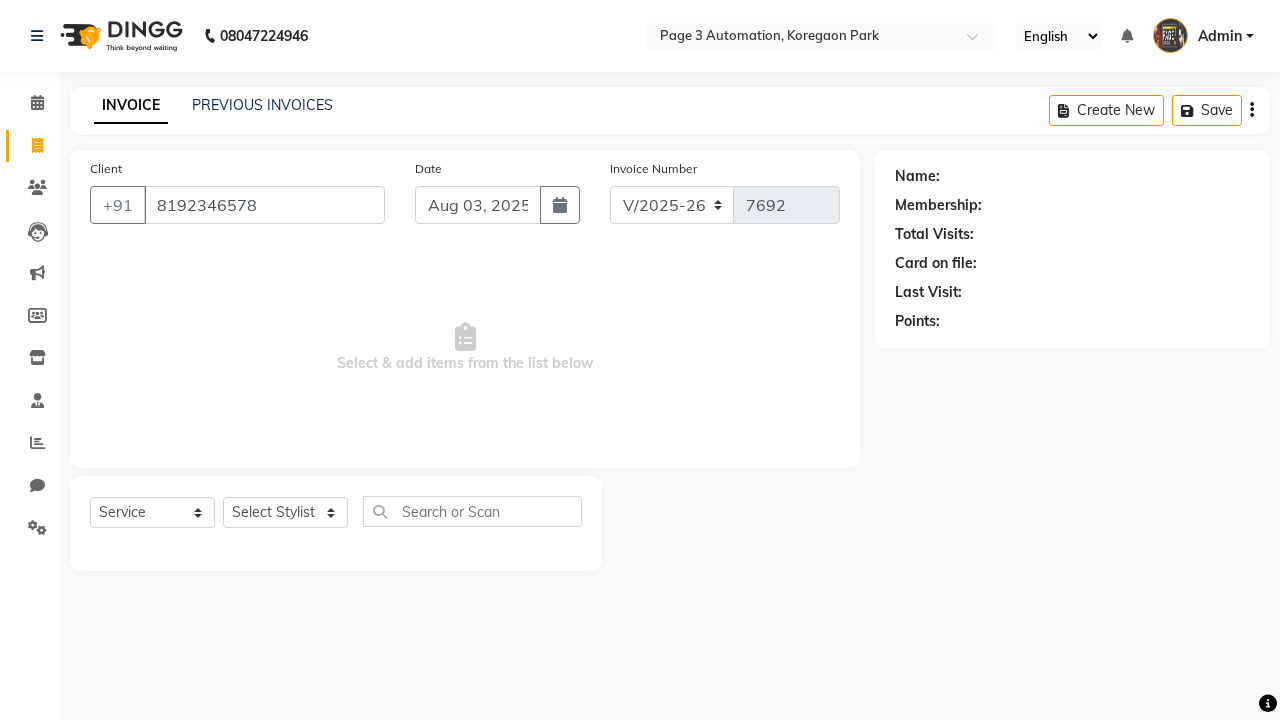 type on "8192346578" 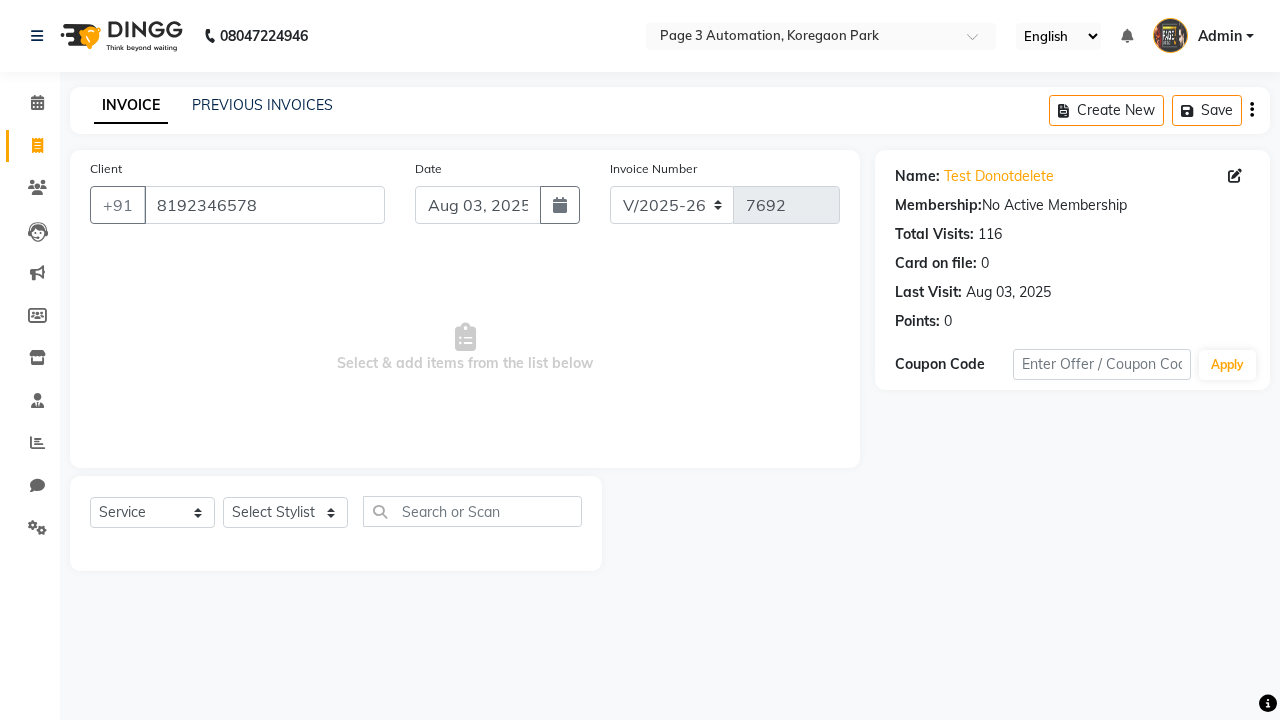 select on "71572" 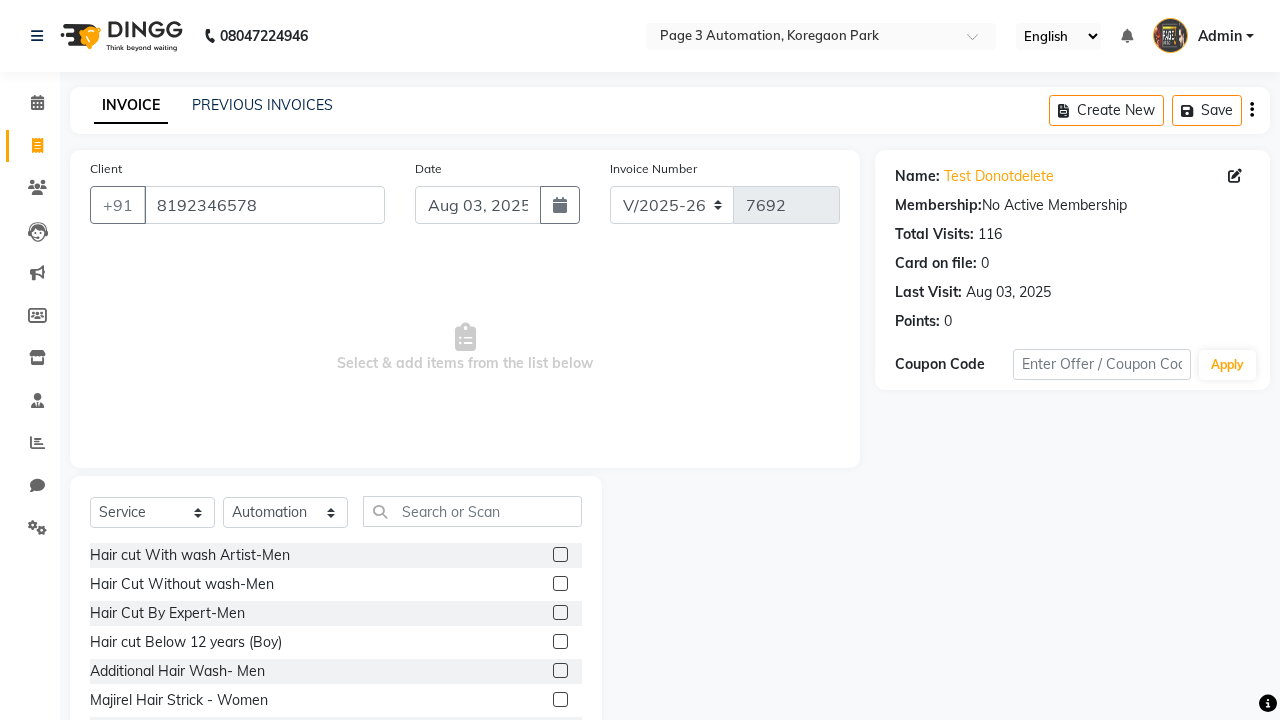 click 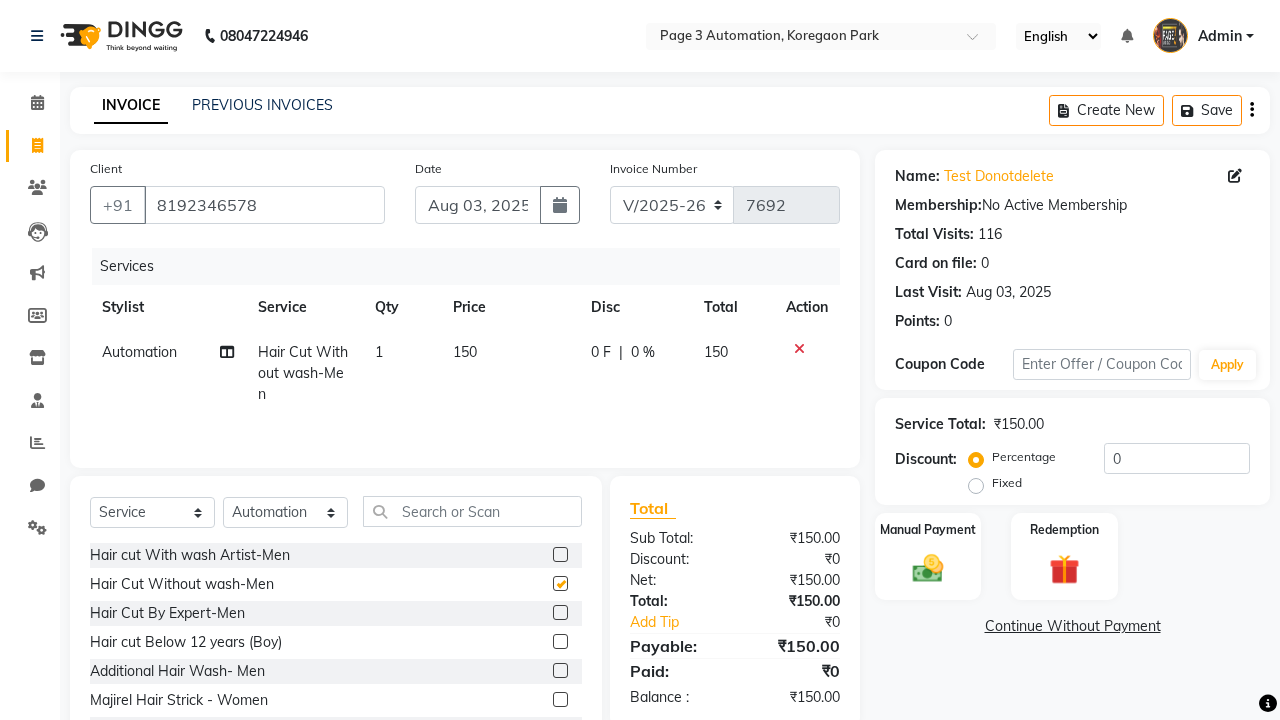 checkbox on "false" 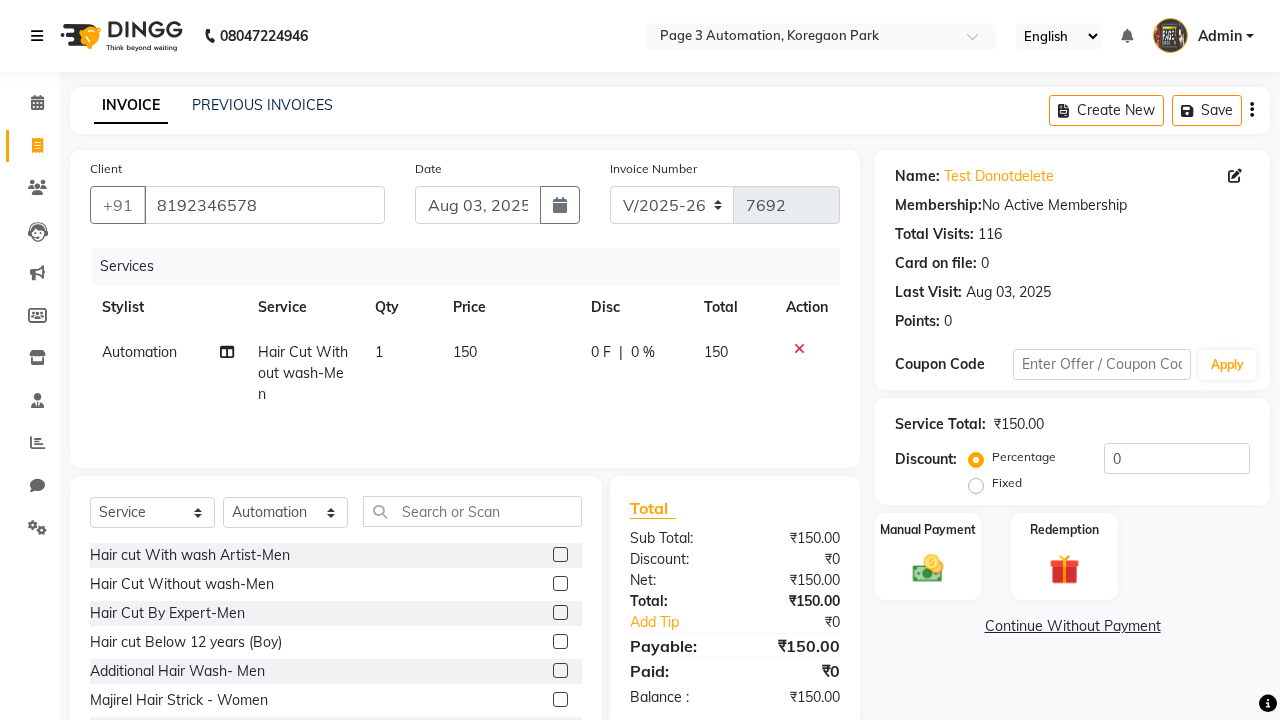 click at bounding box center [37, 36] 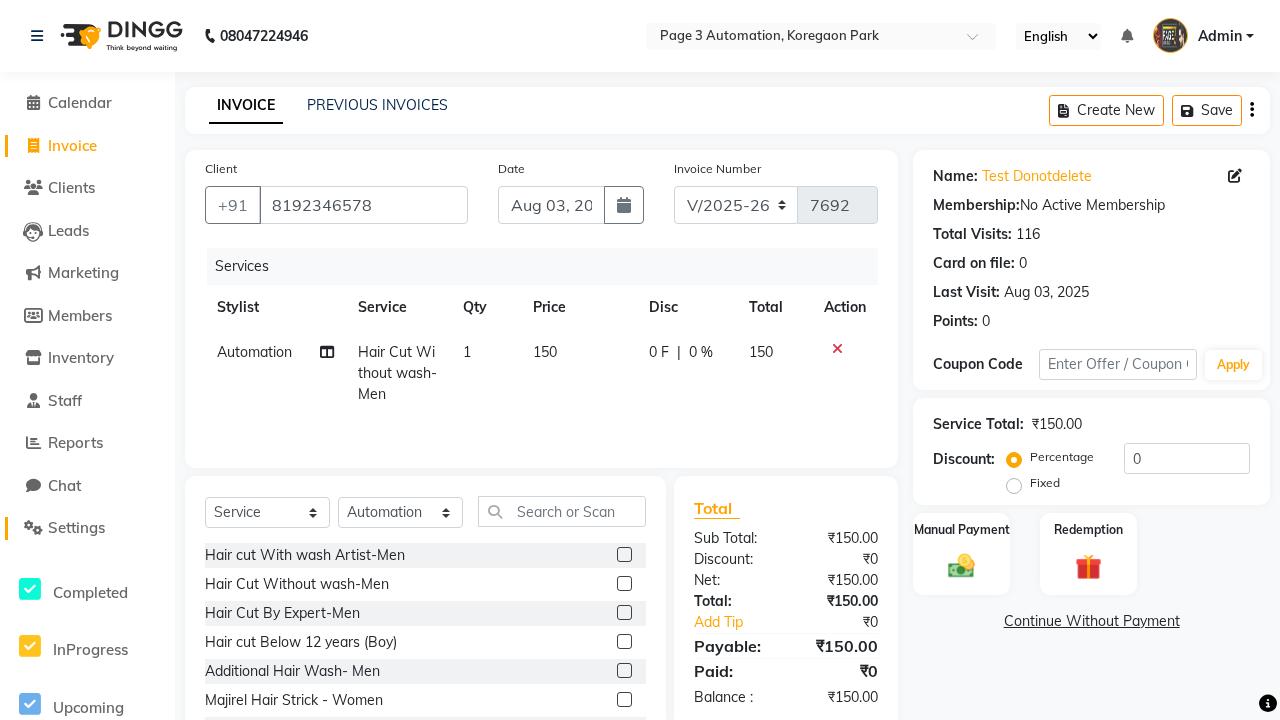click on "Settings" 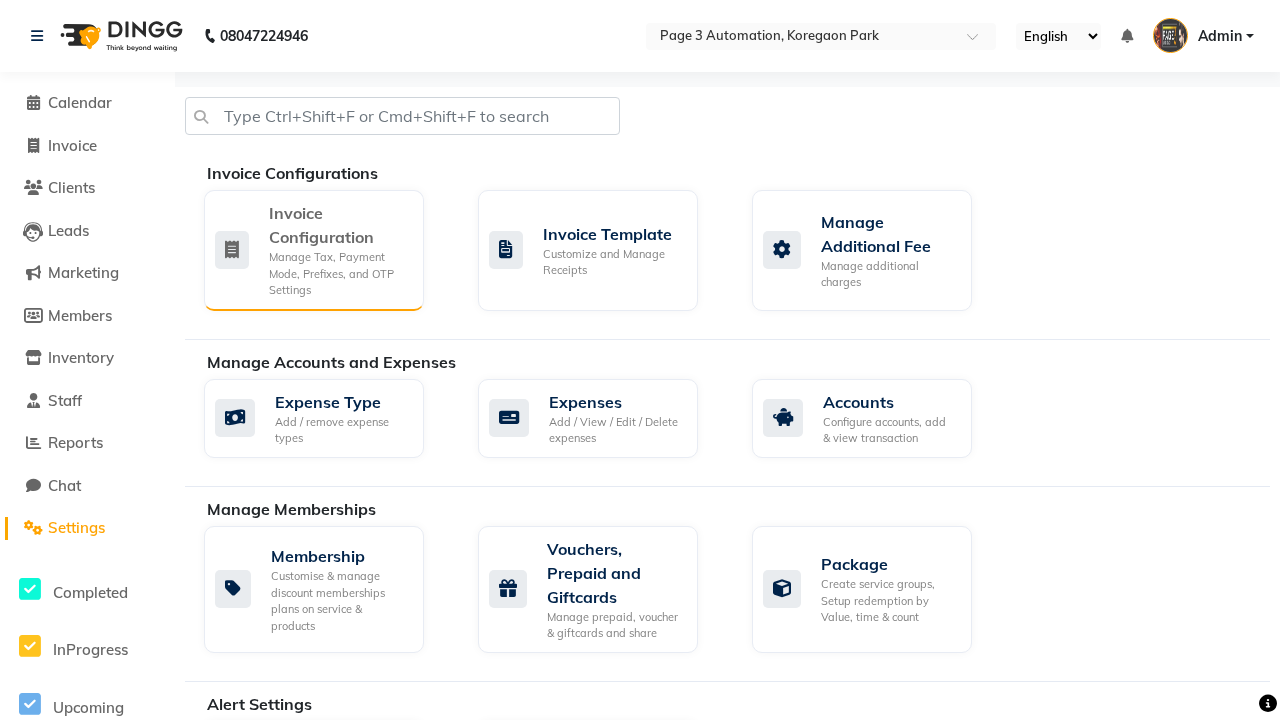 click on "Manage Tax, Payment Mode, Prefixes, and OTP Settings" 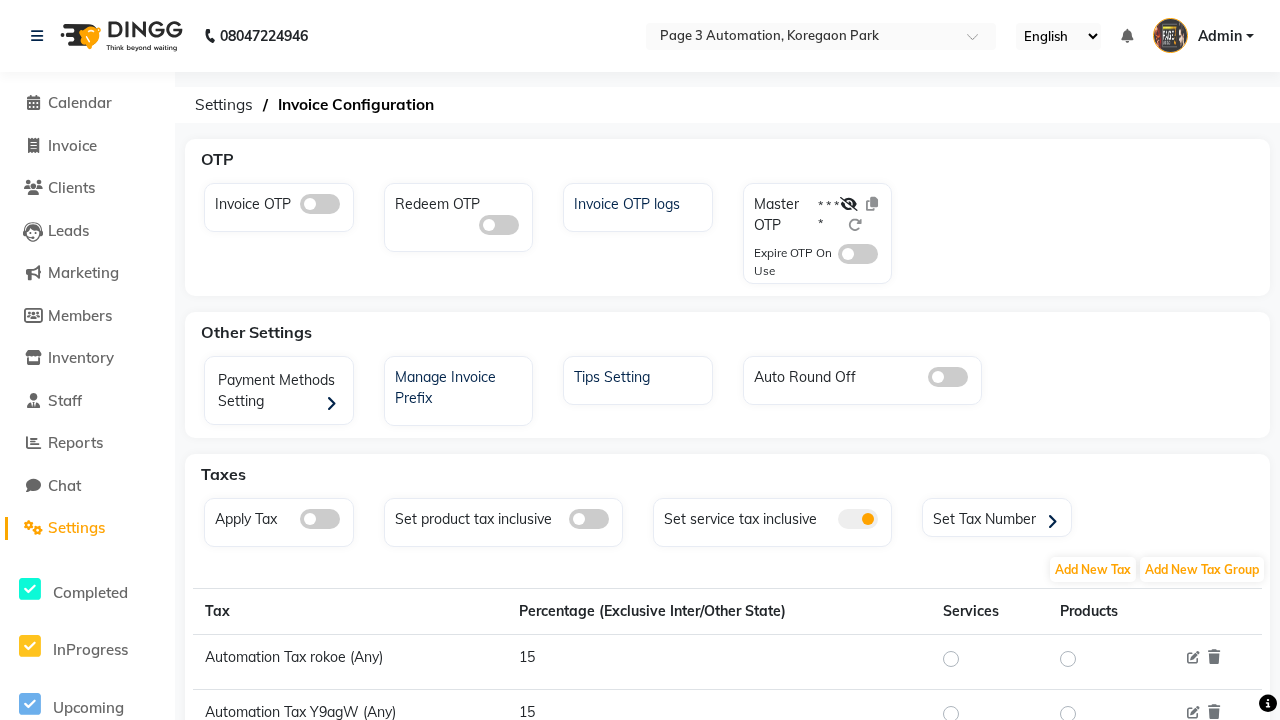 click 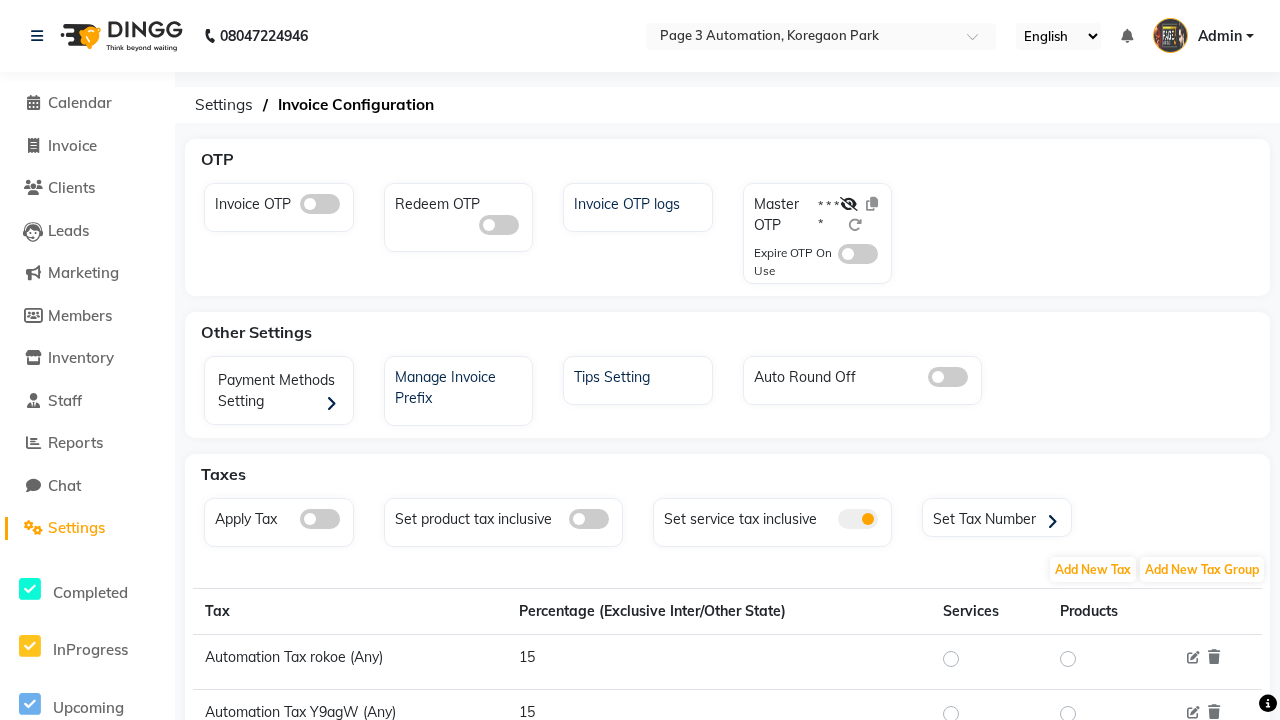 click 